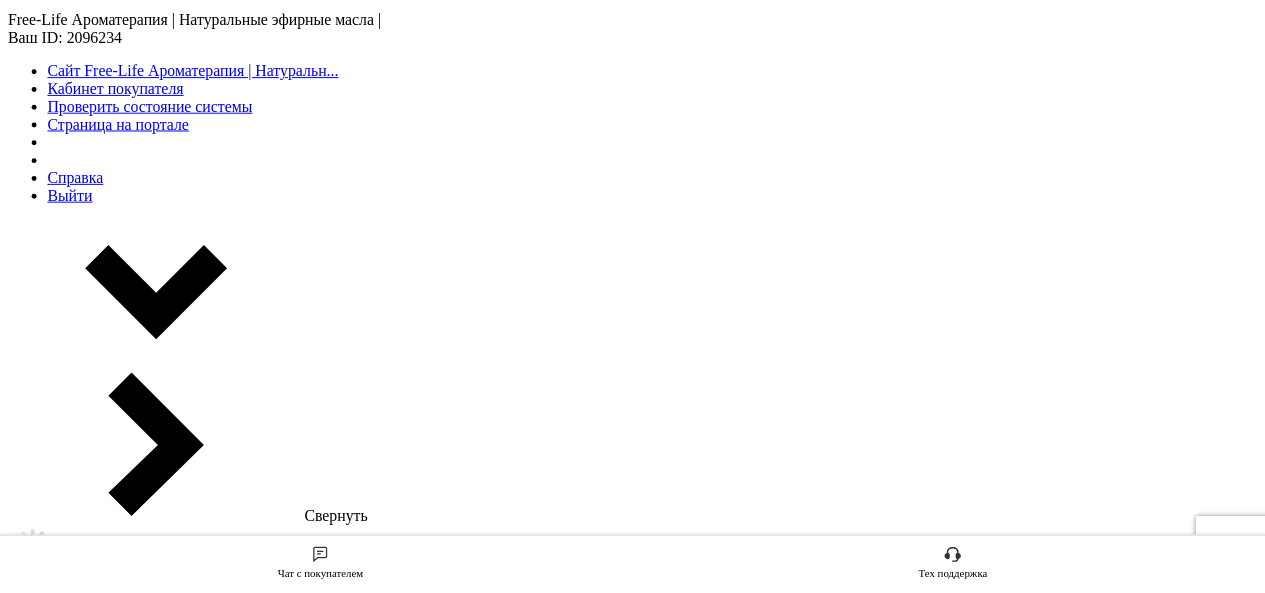 scroll, scrollTop: 0, scrollLeft: 0, axis: both 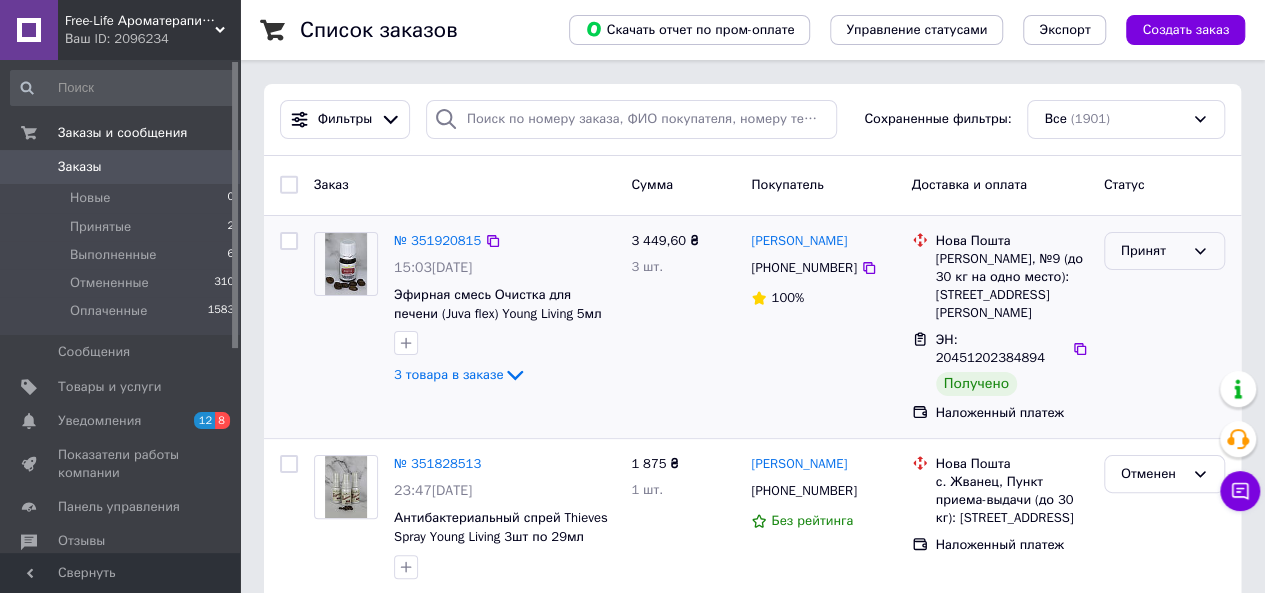 click 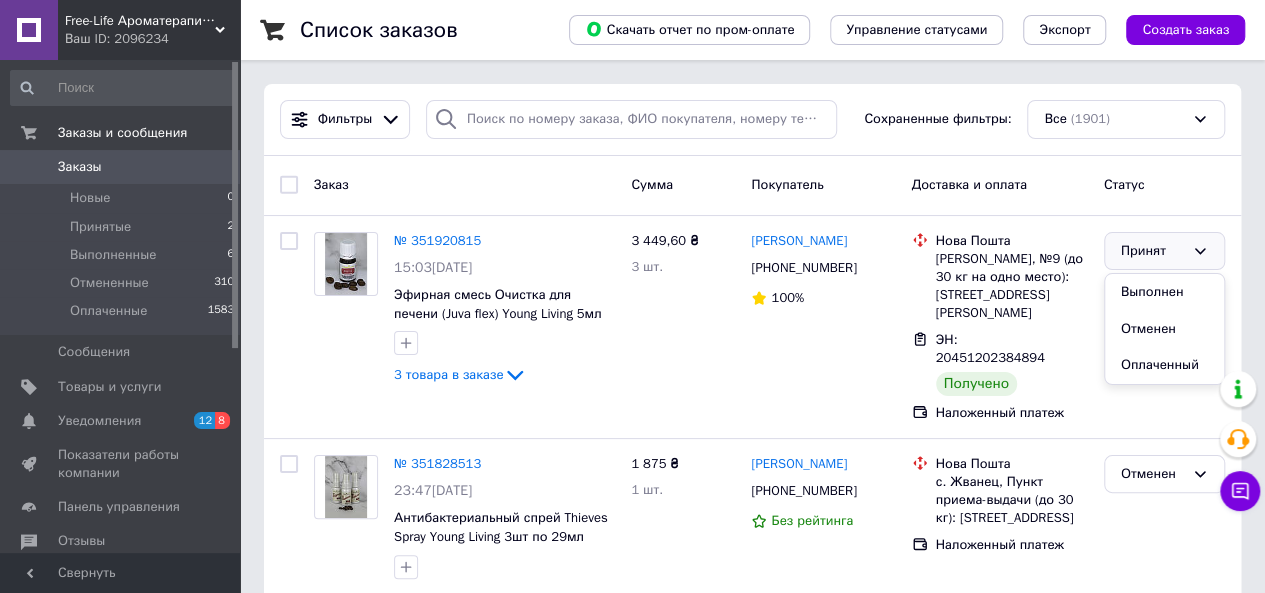 click on "Статус" at bounding box center [1164, 185] 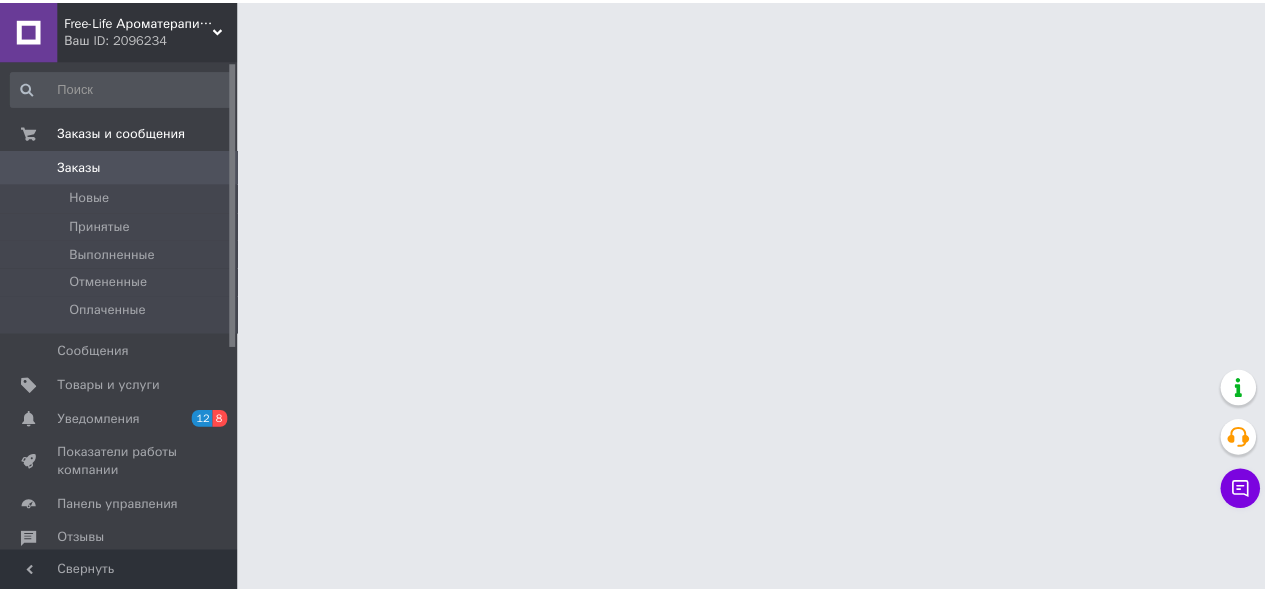 scroll, scrollTop: 0, scrollLeft: 0, axis: both 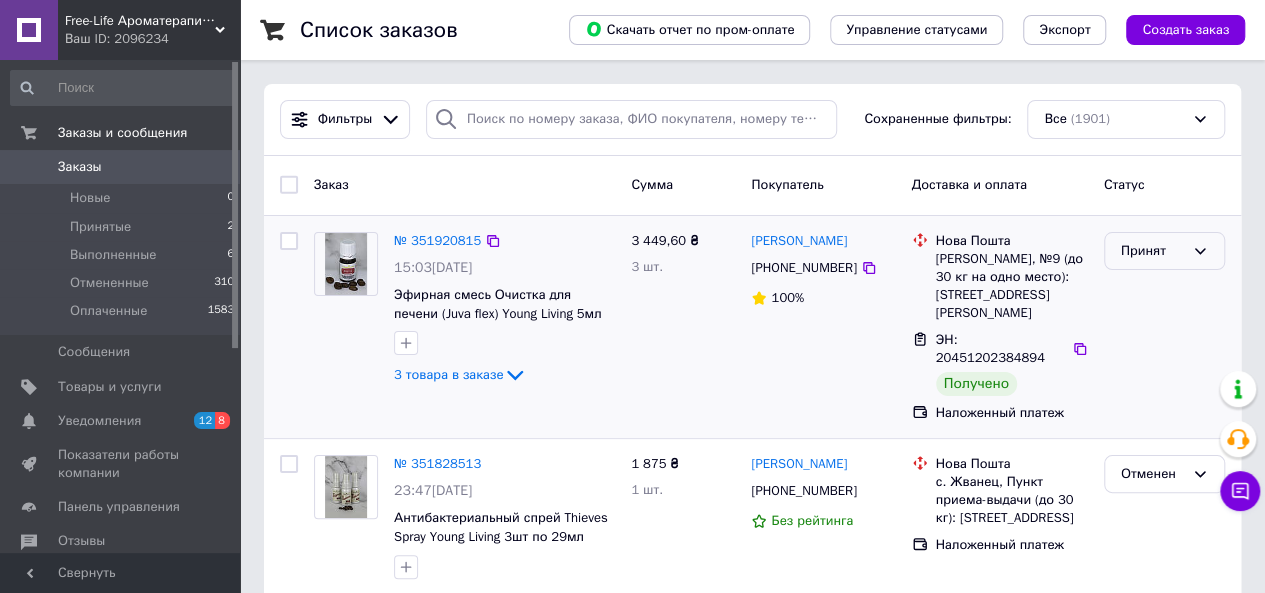 click 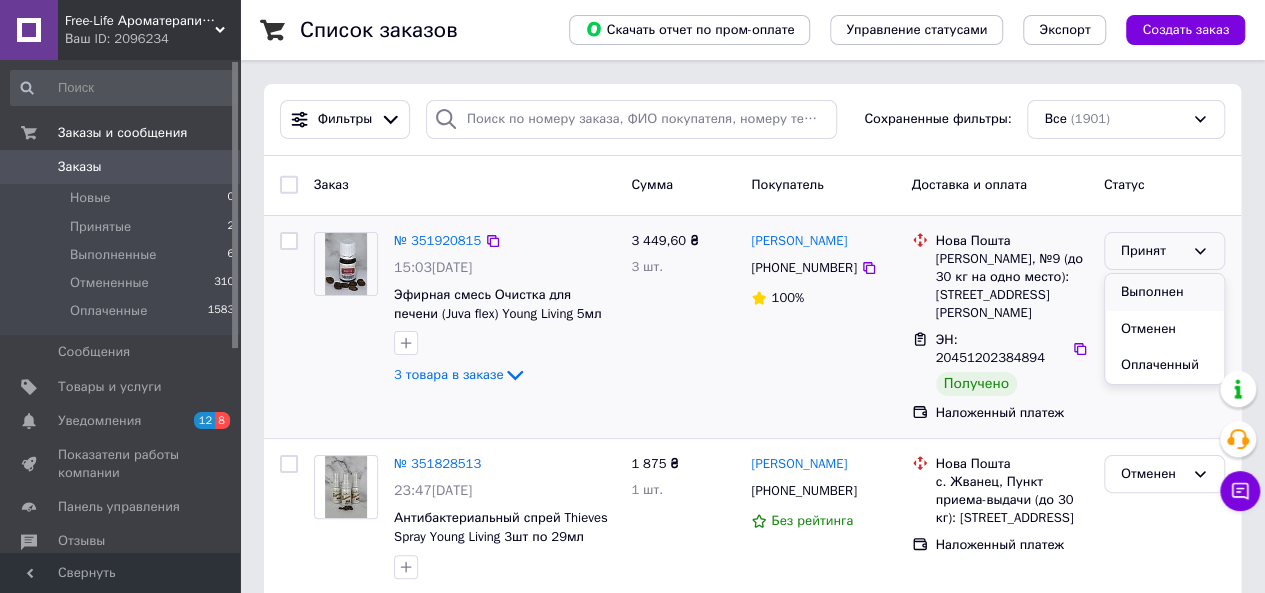 click on "Выполнен" at bounding box center (1164, 292) 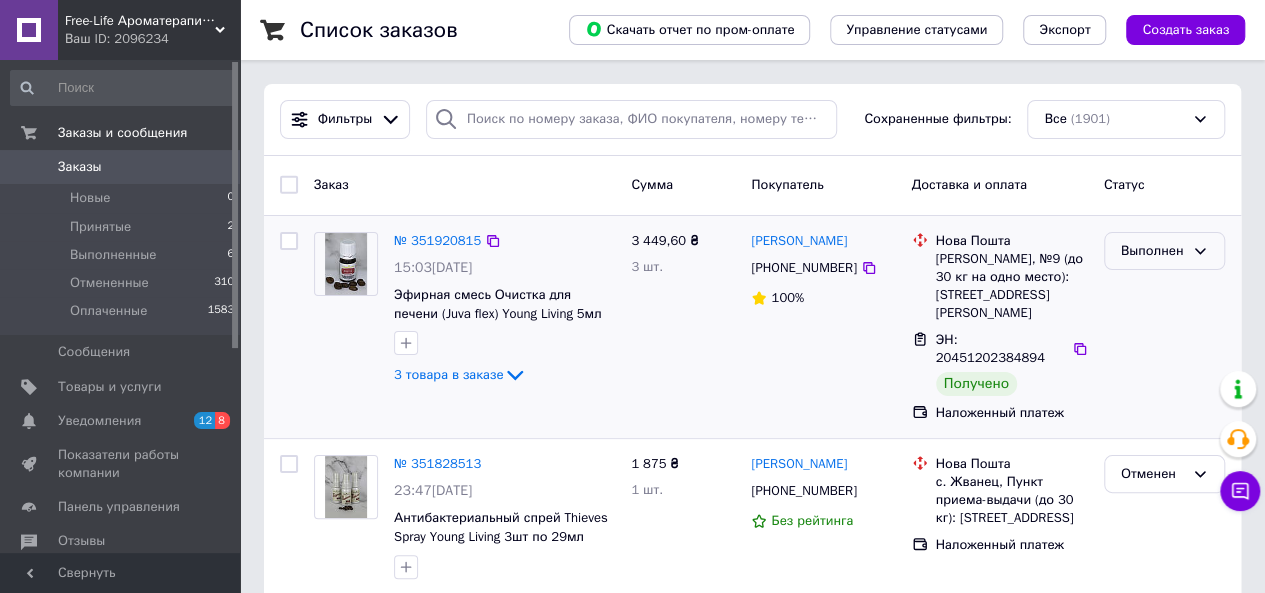 click 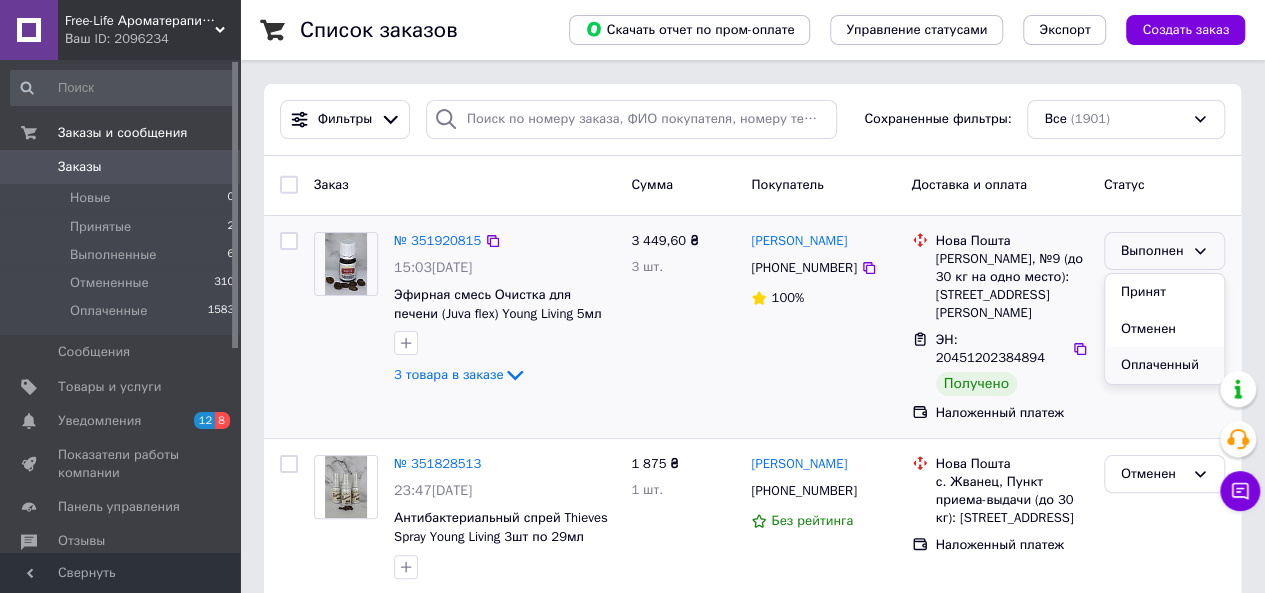 click on "Оплаченный" at bounding box center (1164, 365) 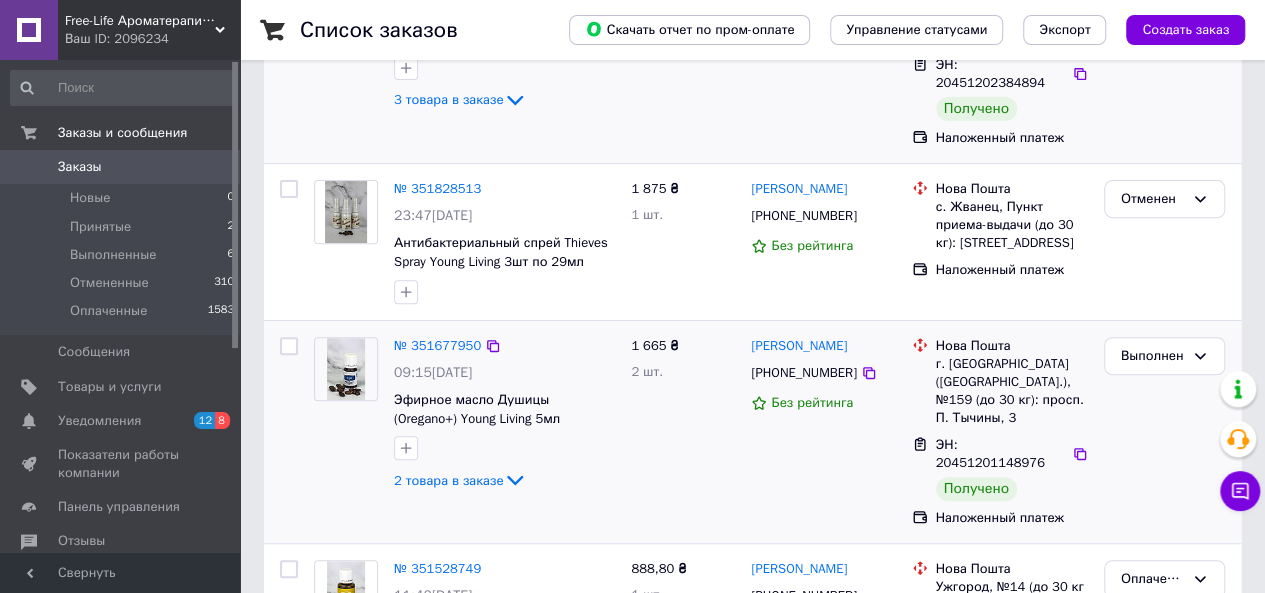 scroll, scrollTop: 300, scrollLeft: 0, axis: vertical 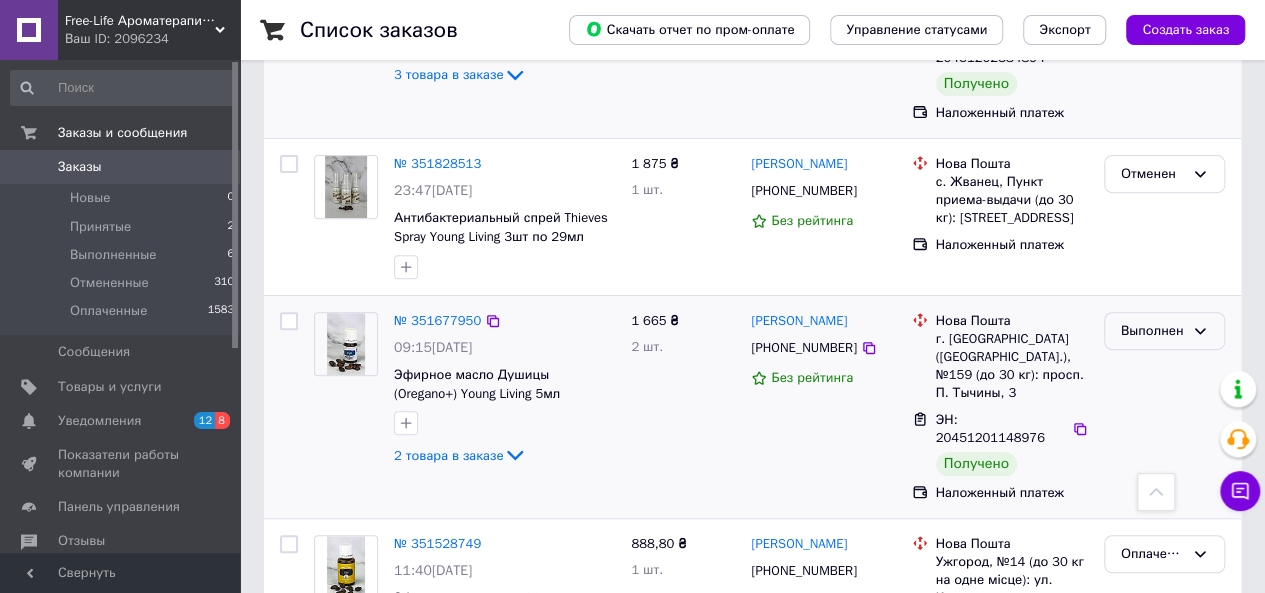 click 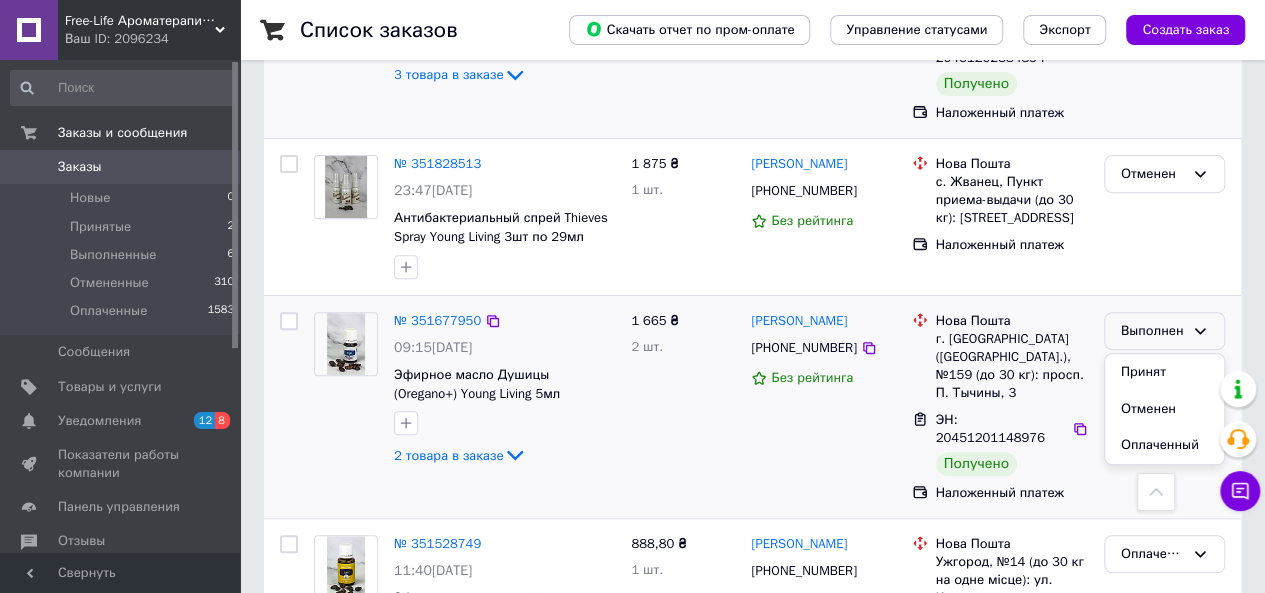 click on "Юлия Антоненко +380979248892 Без рейтинга" at bounding box center [823, 407] 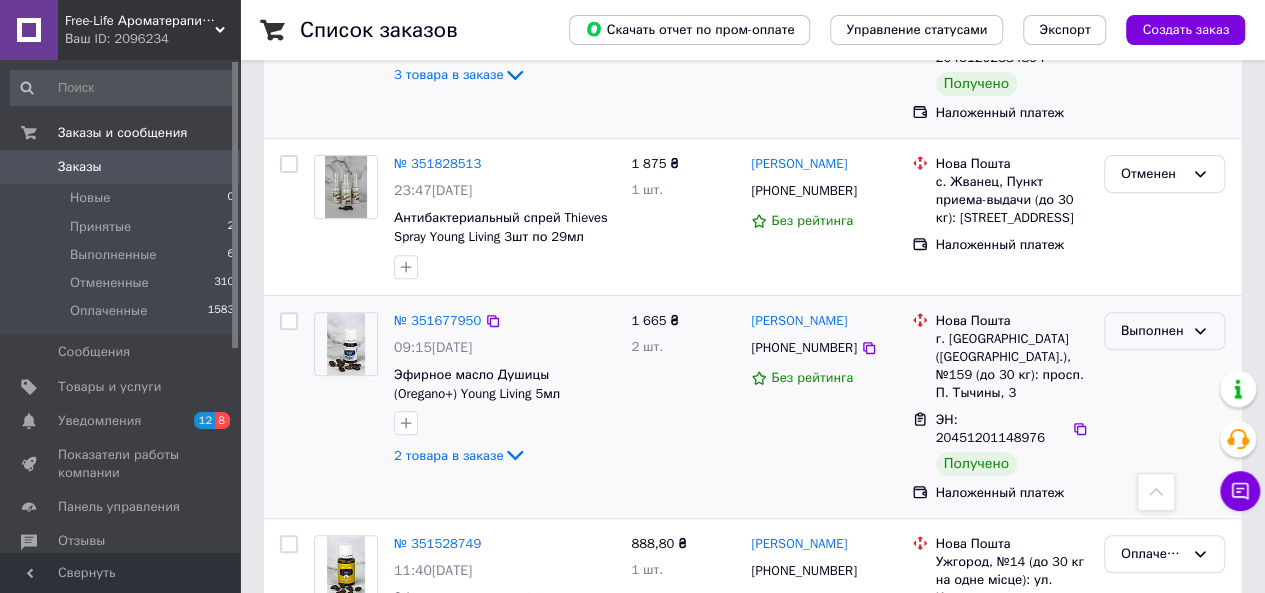 click 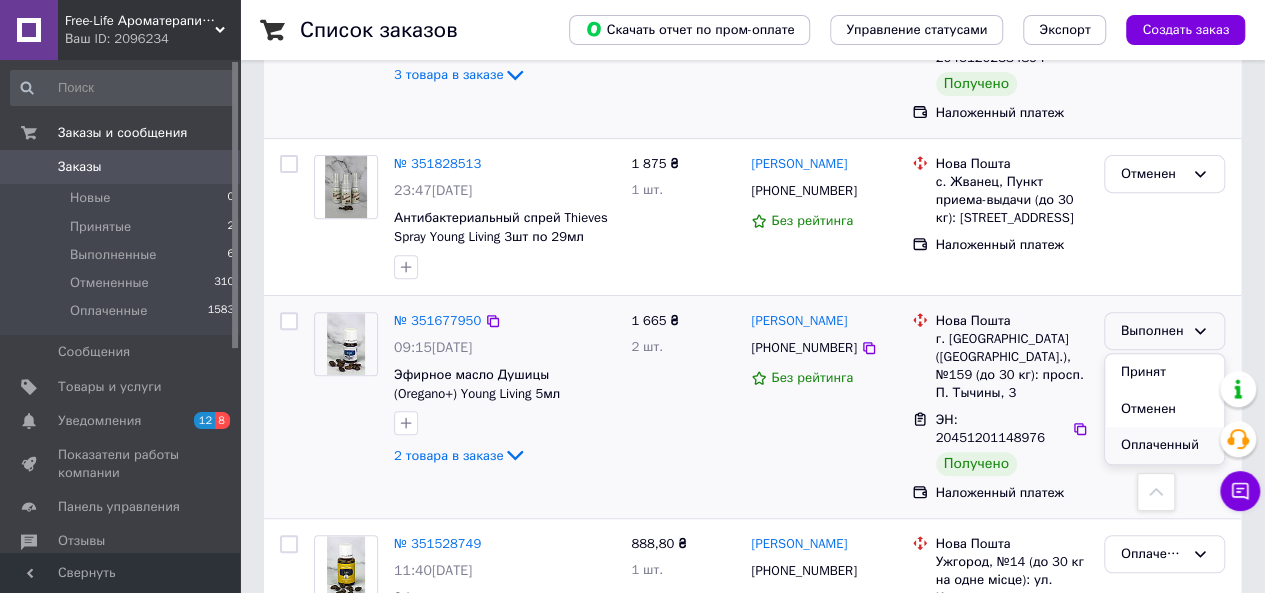 click on "Оплаченный" at bounding box center [1164, 445] 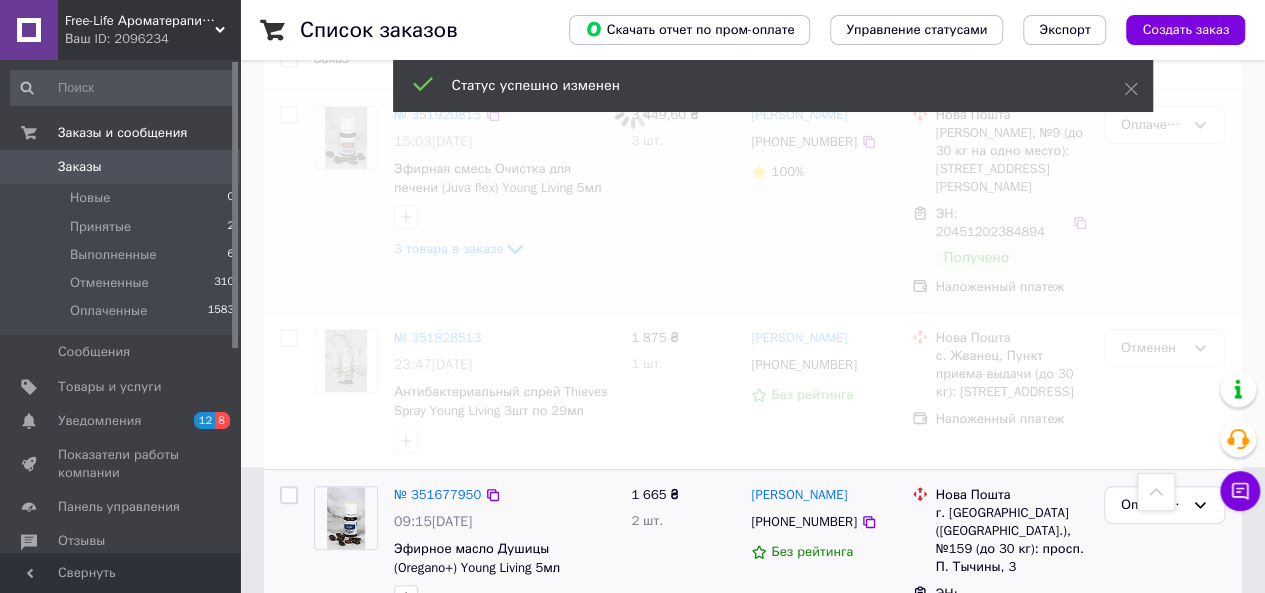 scroll, scrollTop: 0, scrollLeft: 0, axis: both 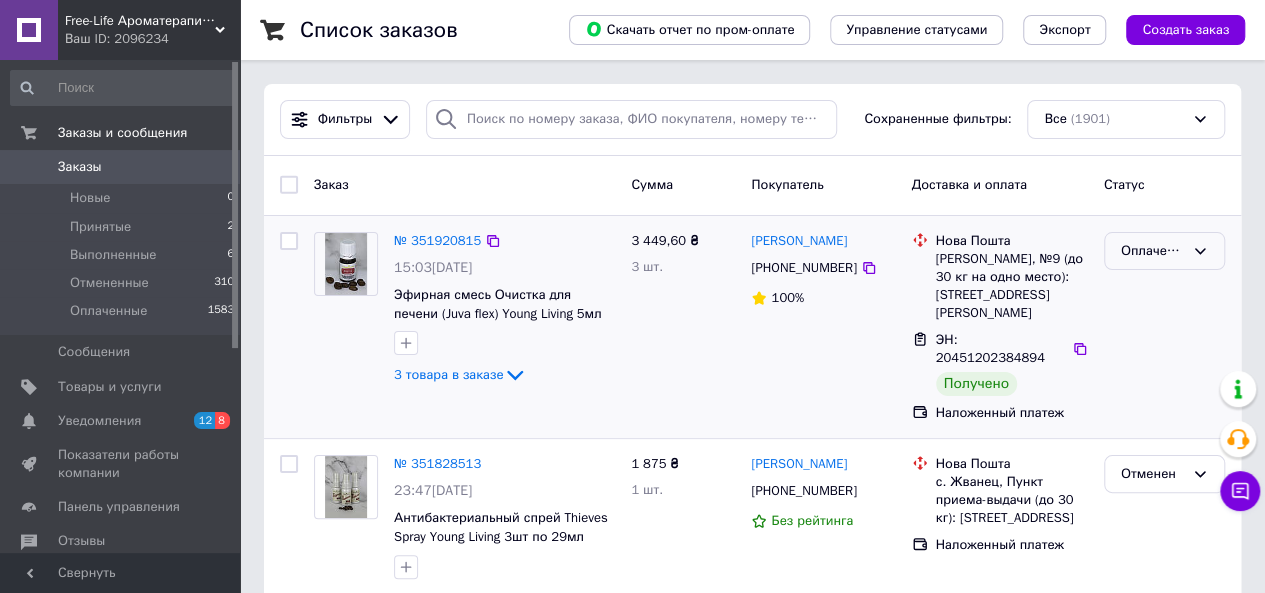 click 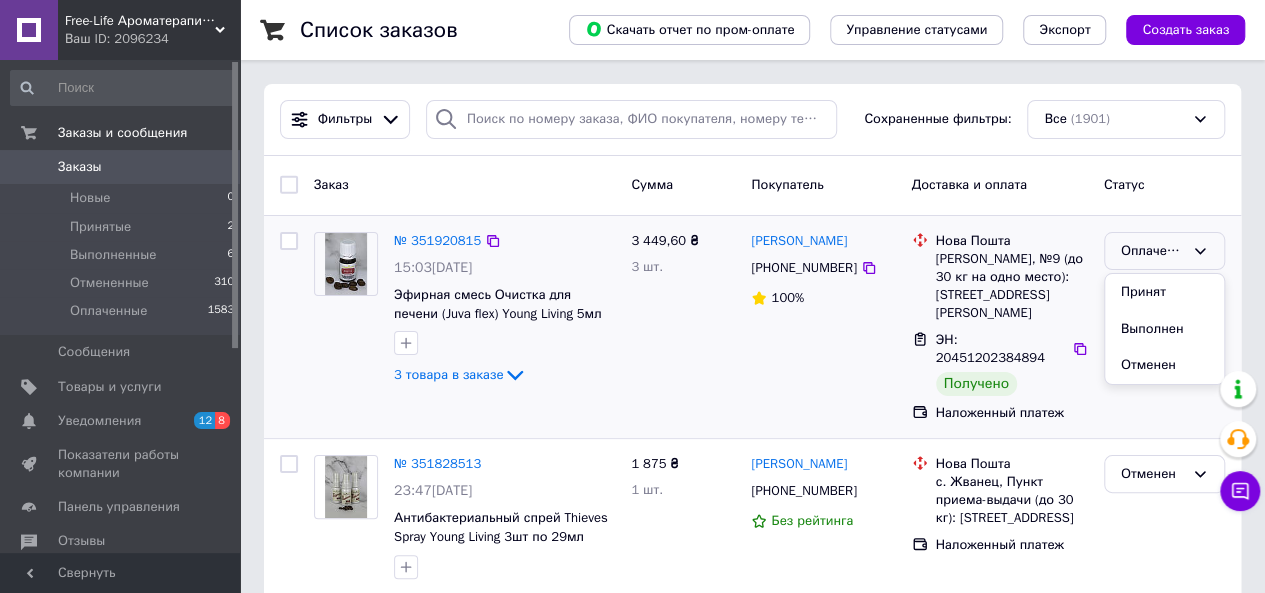 click on "Нова Пошта Кропивницкий, №9 (до 30 кг на одно место): ул. Зинченко, 9 ЭН: 20451202384894 Получено Наложенный платеж" at bounding box center (1000, 327) 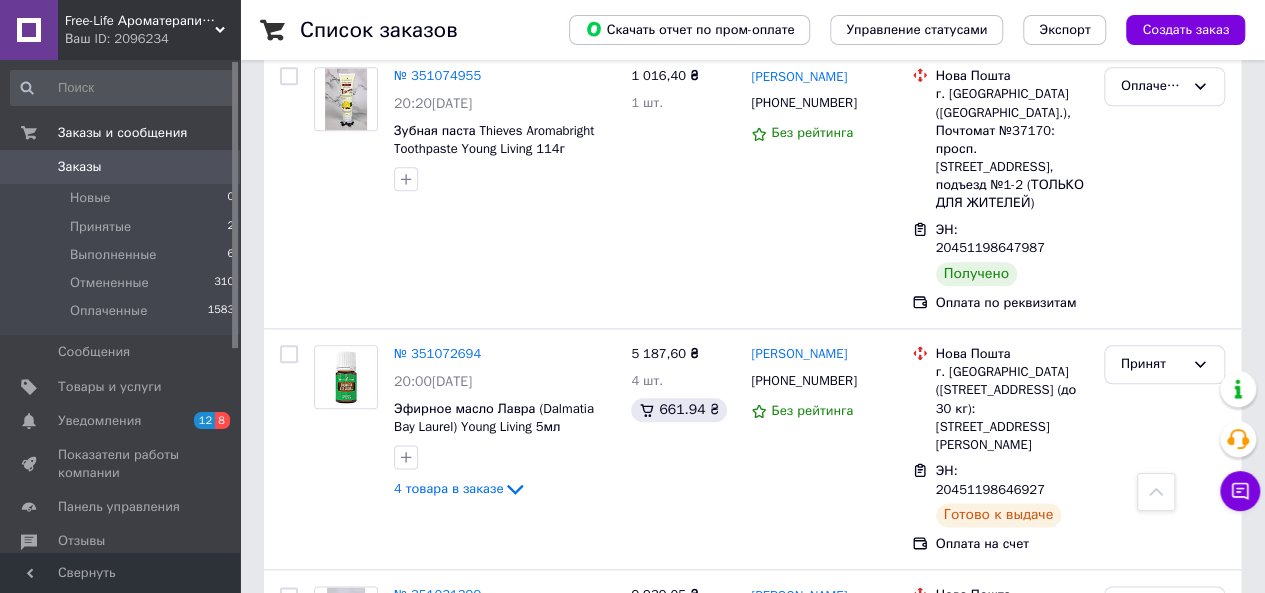 scroll, scrollTop: 1000, scrollLeft: 0, axis: vertical 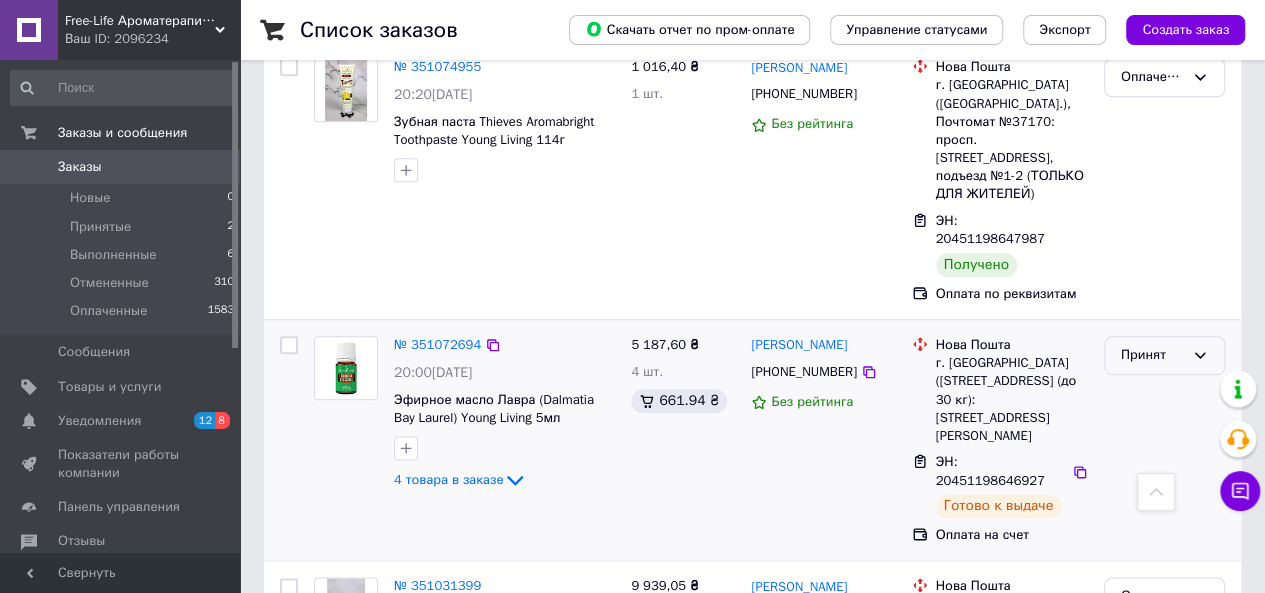 click 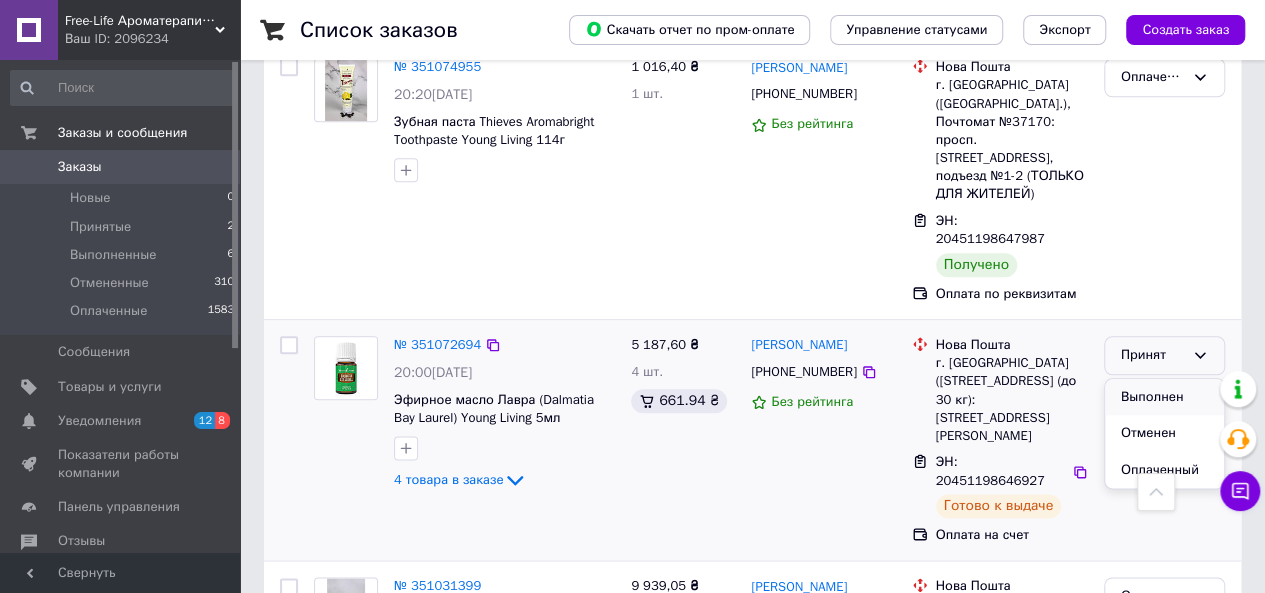 click on "Выполнен" at bounding box center [1164, 397] 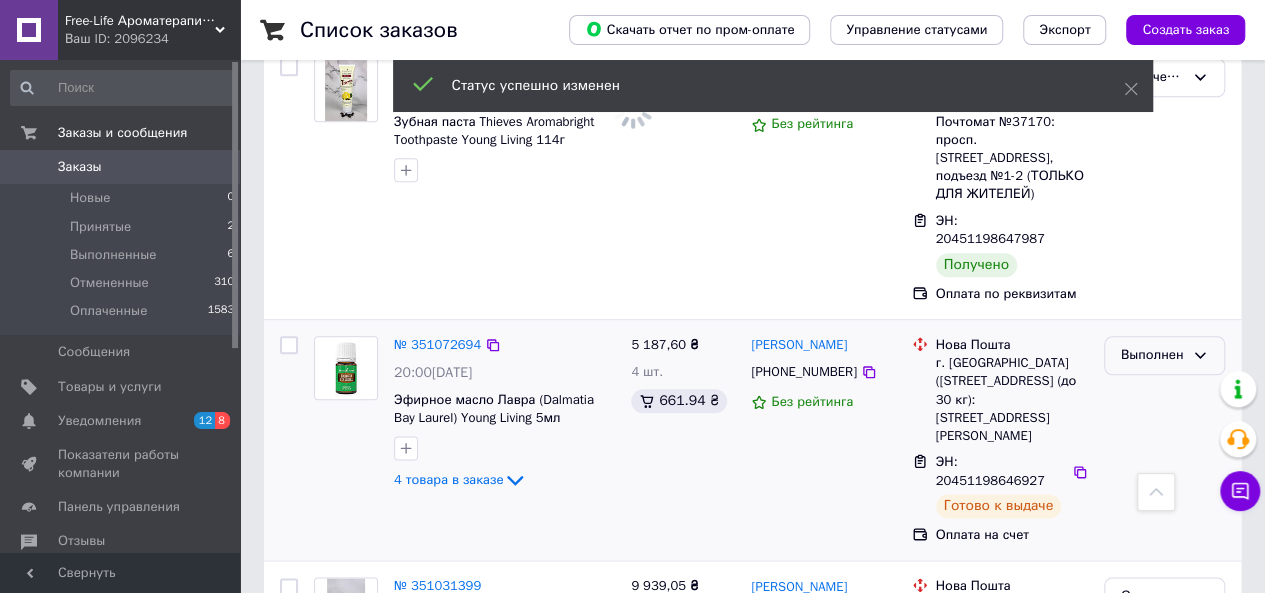 click 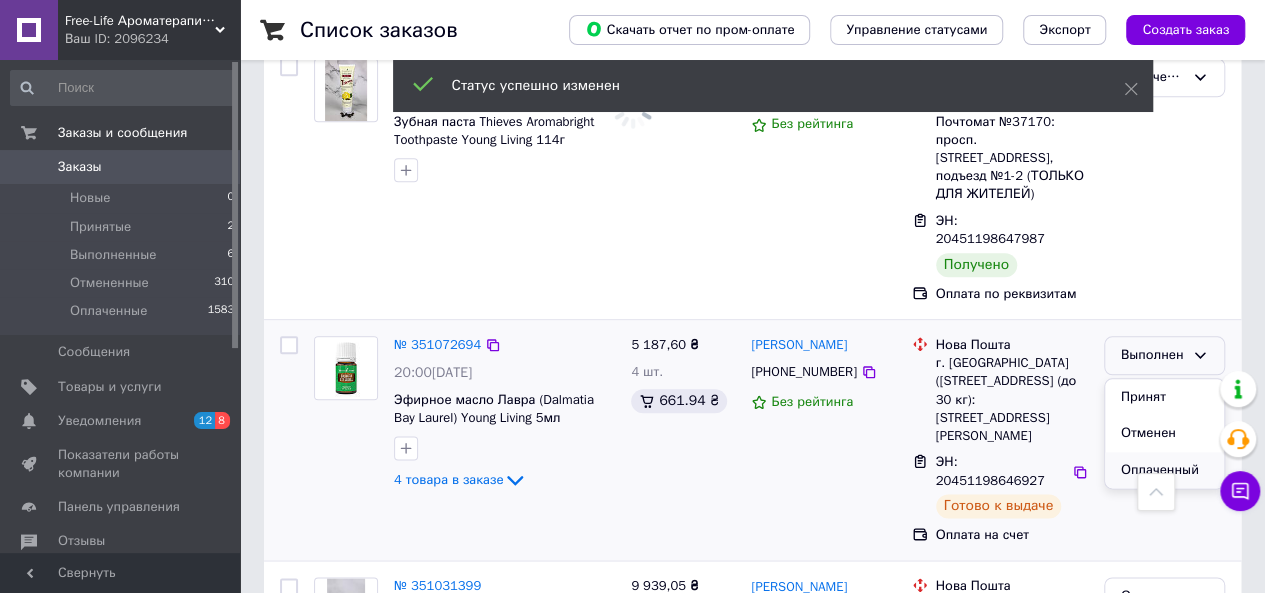 click on "Оплаченный" at bounding box center [1164, 470] 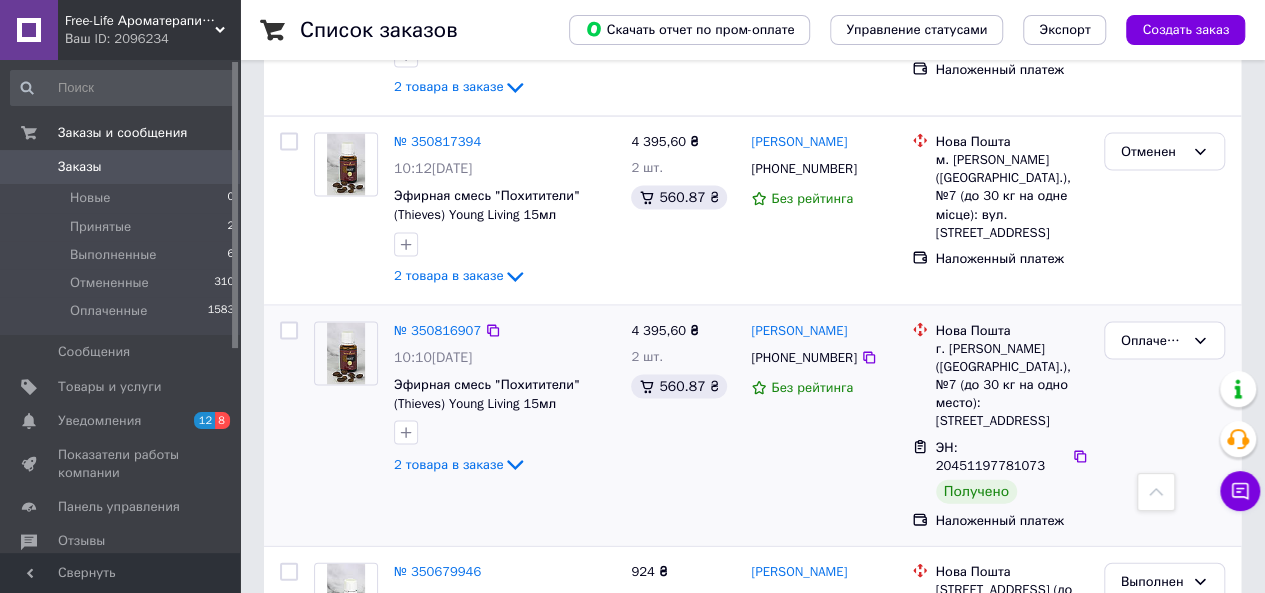 scroll, scrollTop: 1900, scrollLeft: 0, axis: vertical 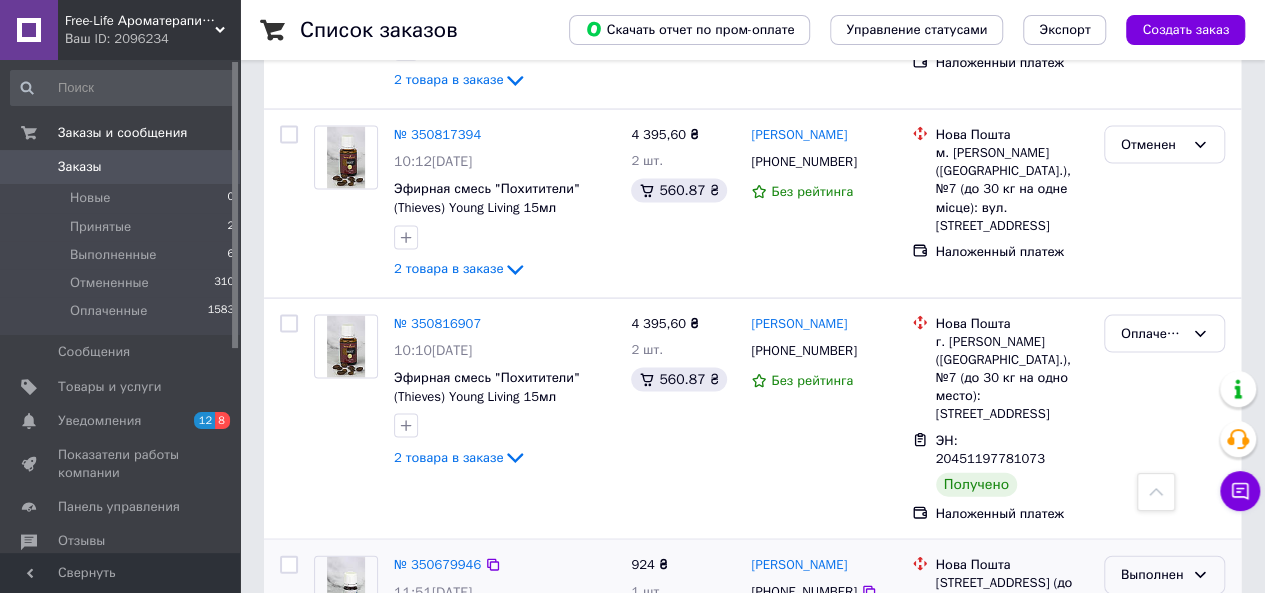 click 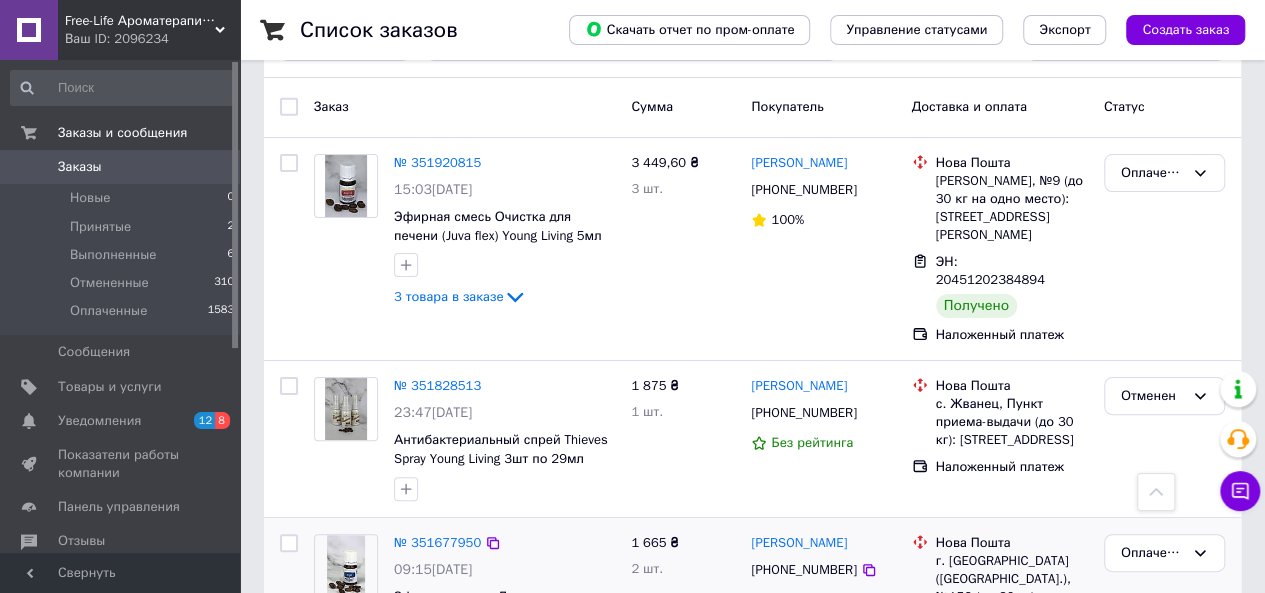 scroll, scrollTop: 0, scrollLeft: 0, axis: both 